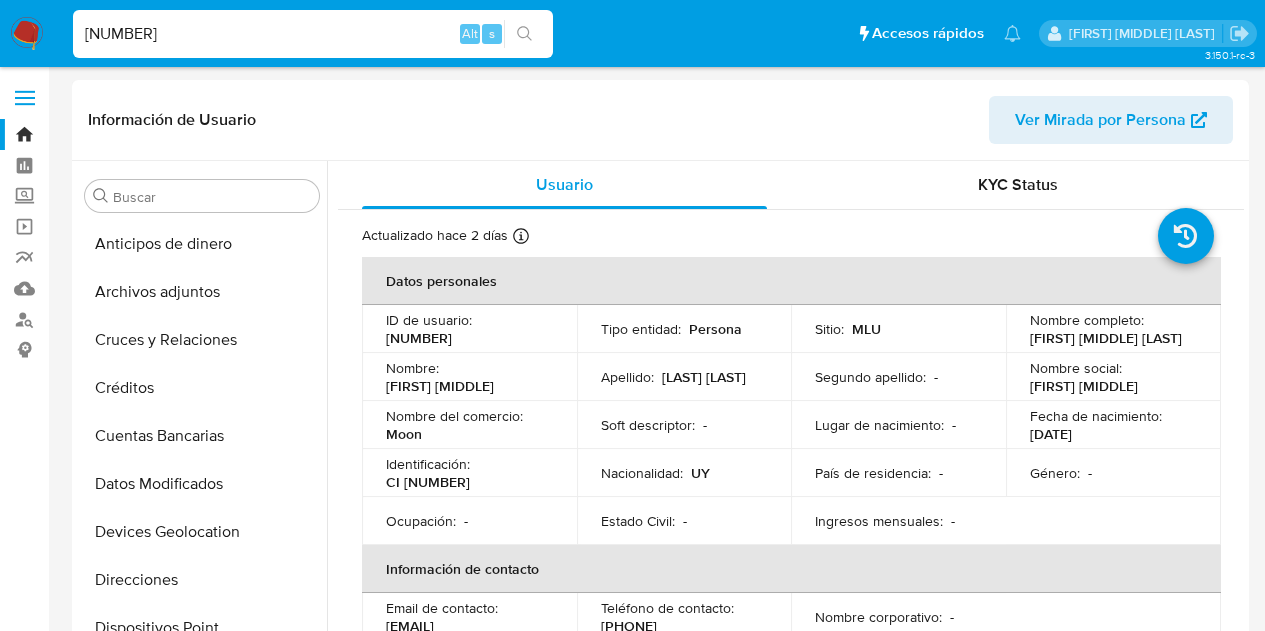 select on "10" 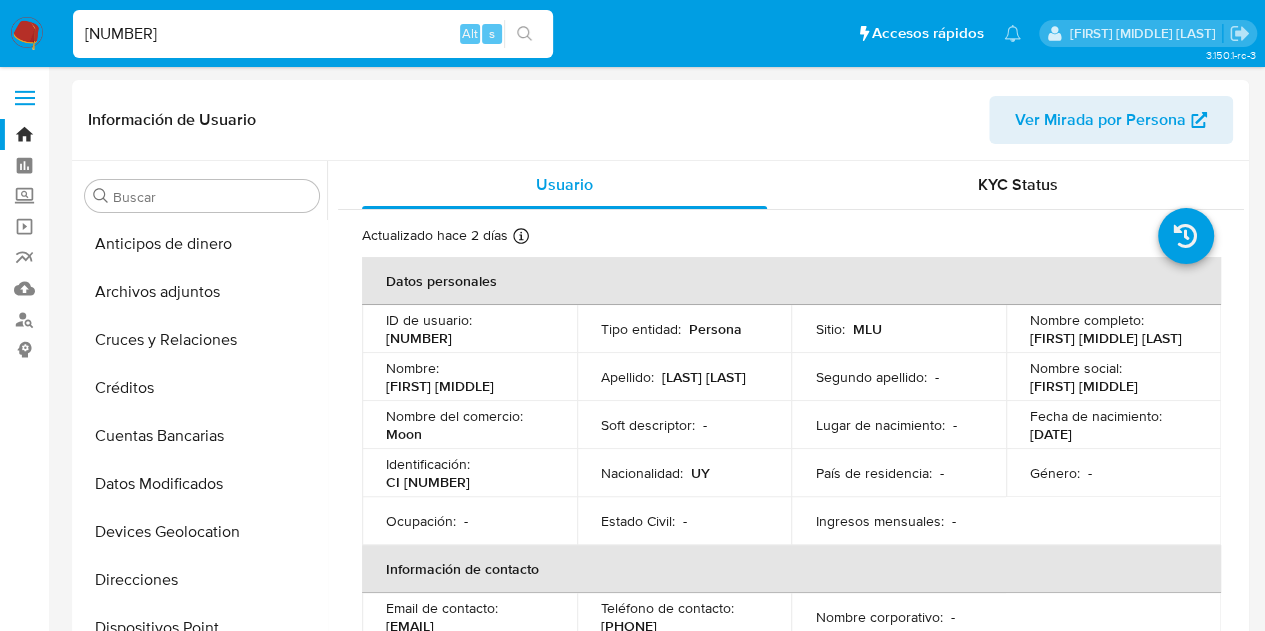 scroll, scrollTop: 745, scrollLeft: 0, axis: vertical 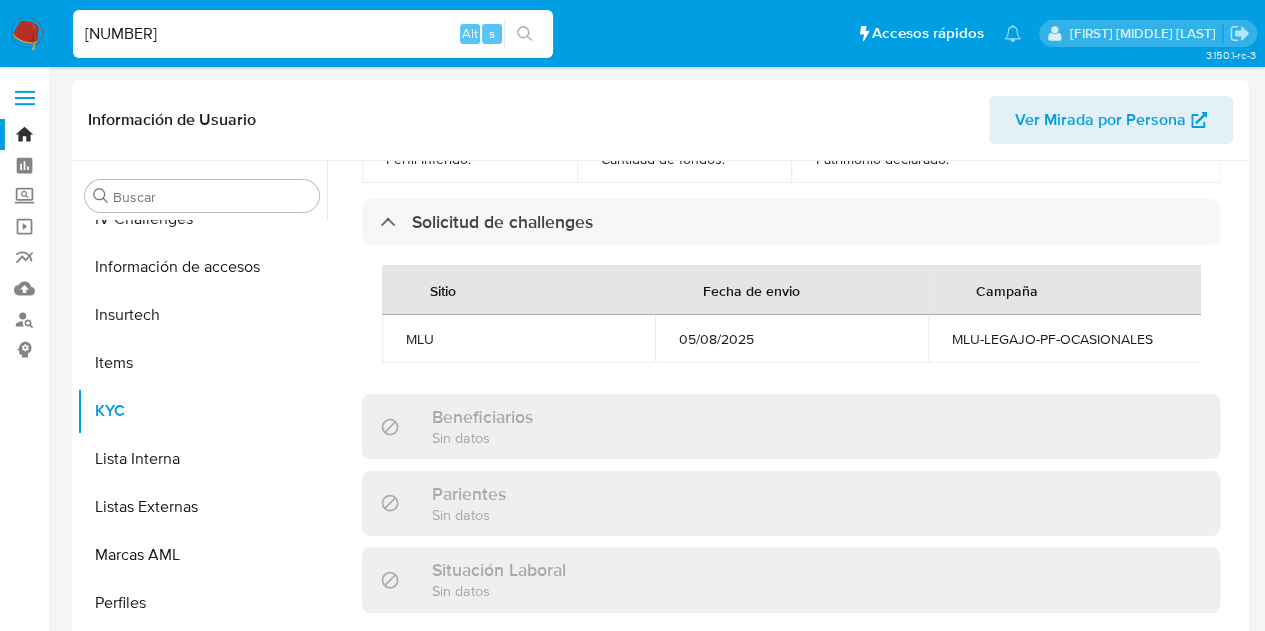 type on "[NUMBER]" 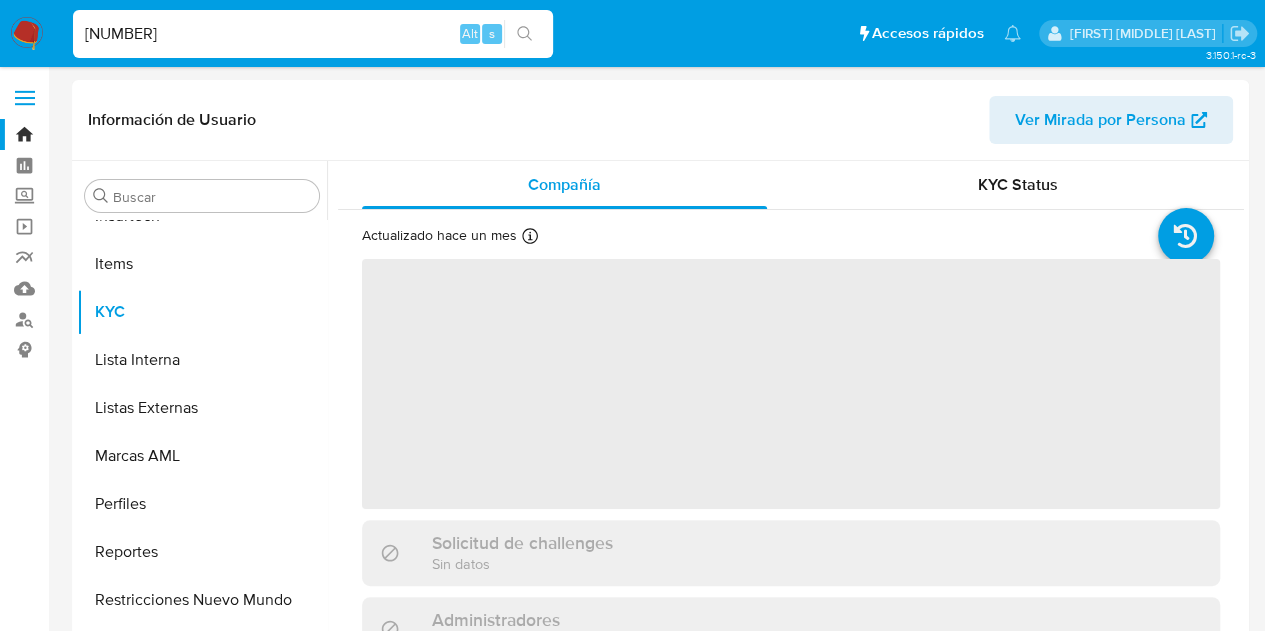 scroll, scrollTop: 845, scrollLeft: 0, axis: vertical 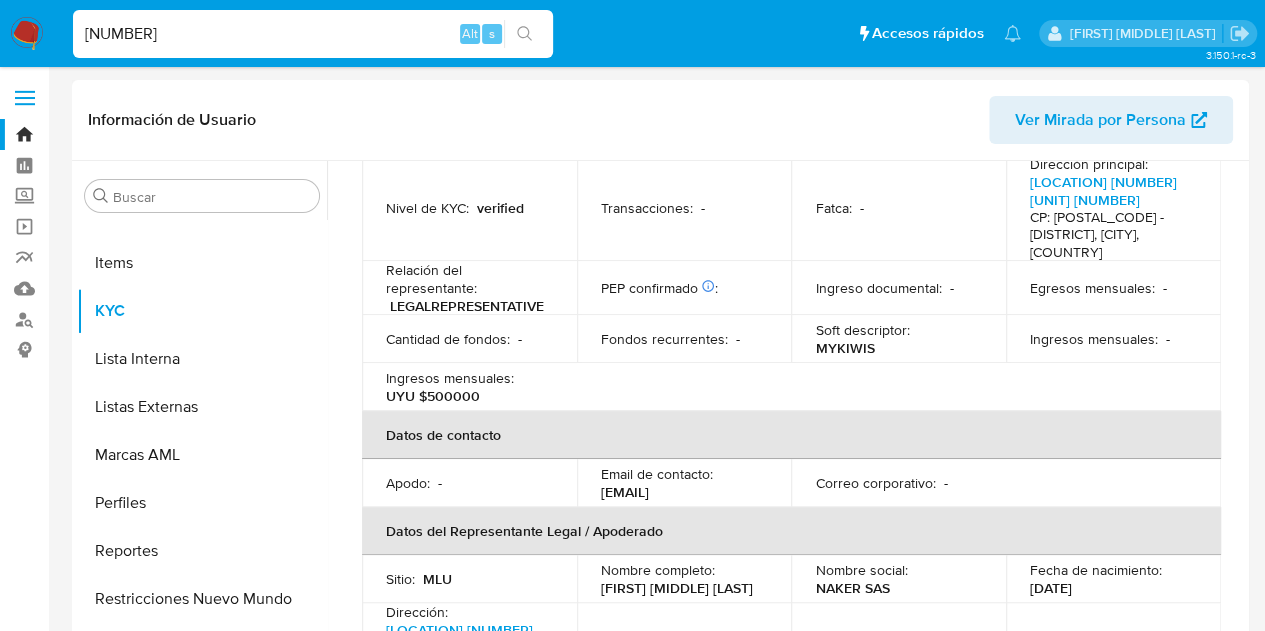 select on "10" 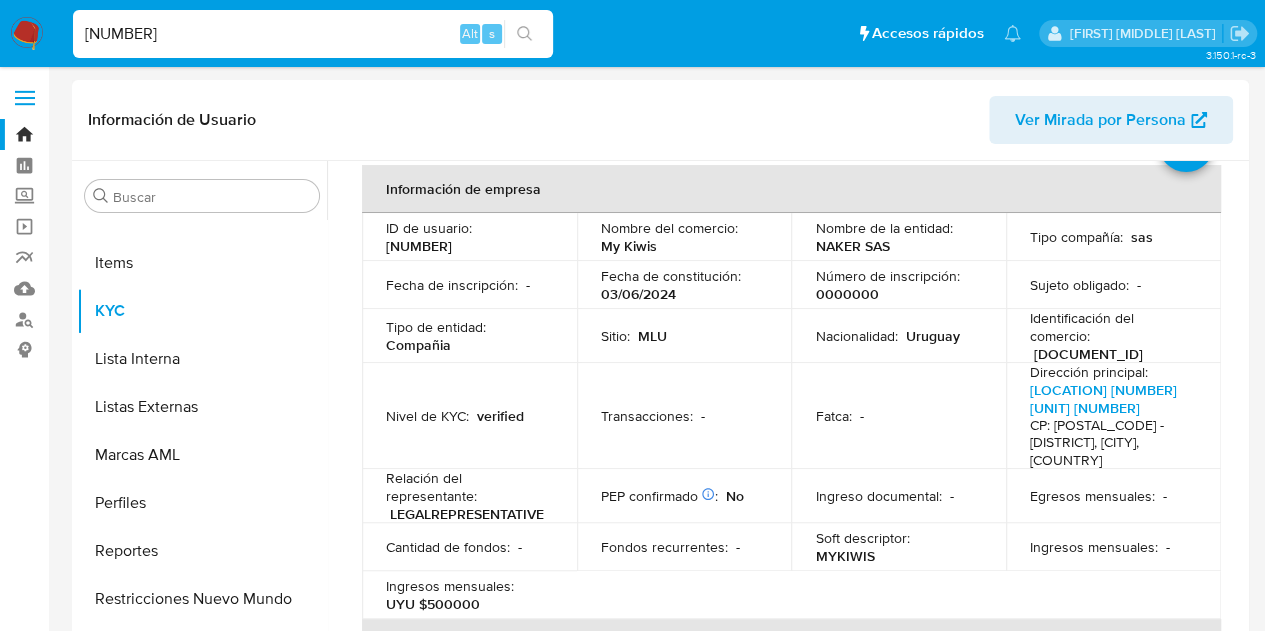 scroll, scrollTop: 0, scrollLeft: 0, axis: both 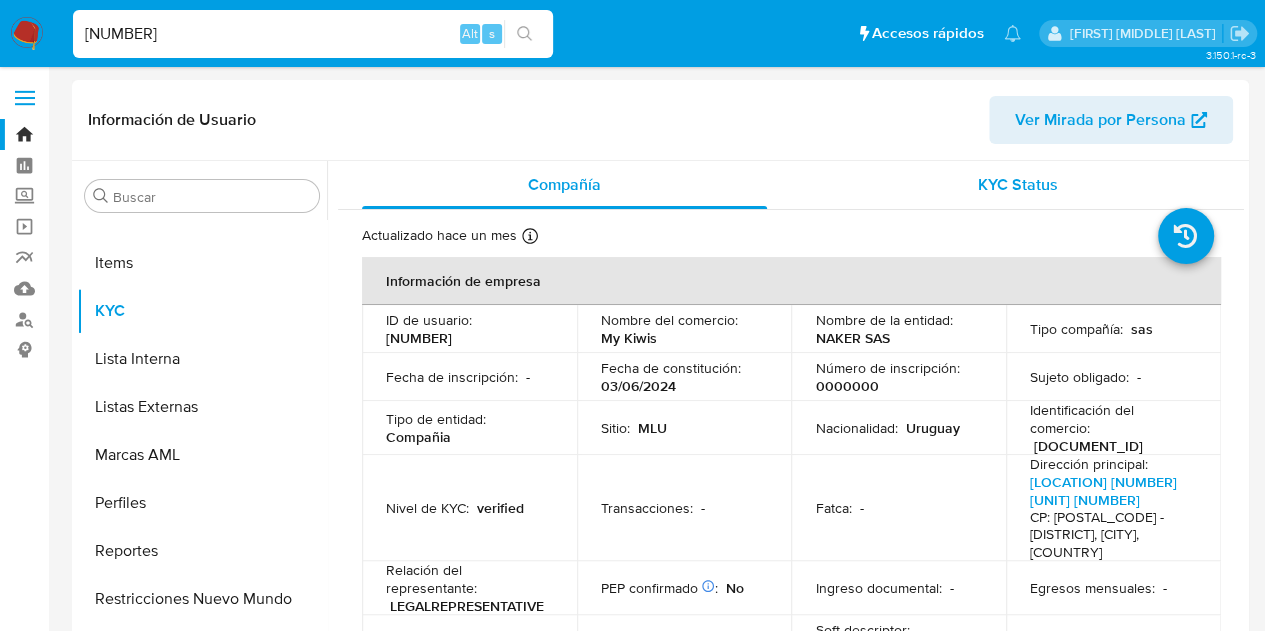 click on "KYC Status" at bounding box center [1018, 184] 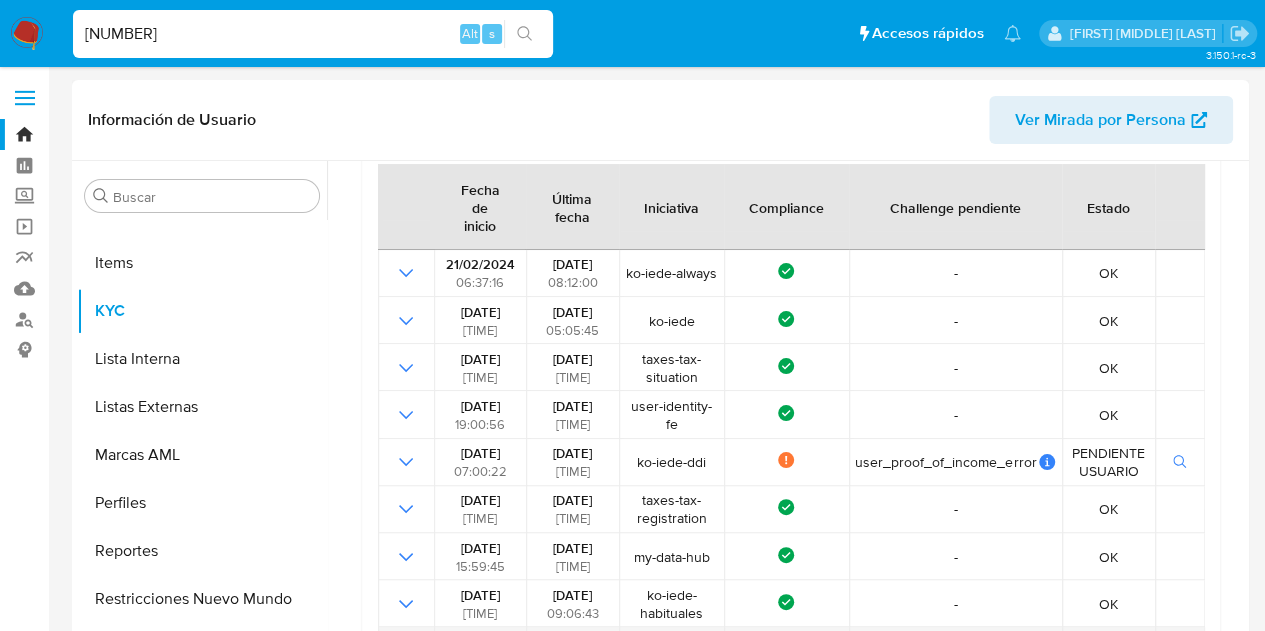 scroll, scrollTop: 300, scrollLeft: 0, axis: vertical 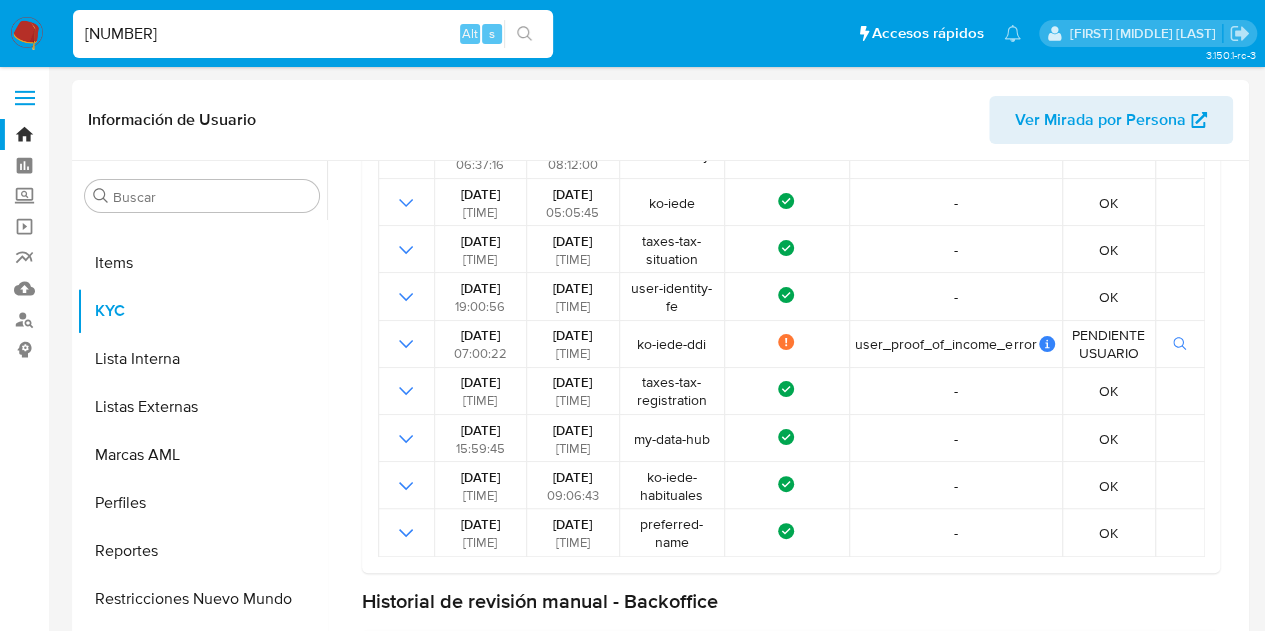 click on "[NUMBER]" at bounding box center [313, 34] 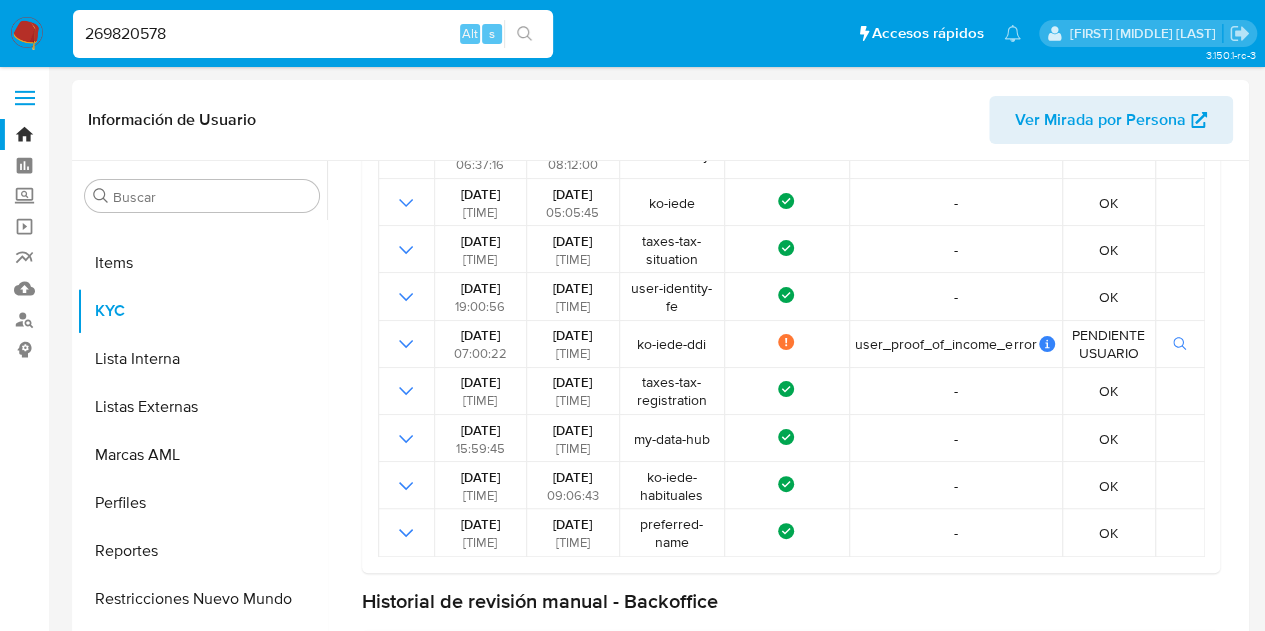 type on "269820578" 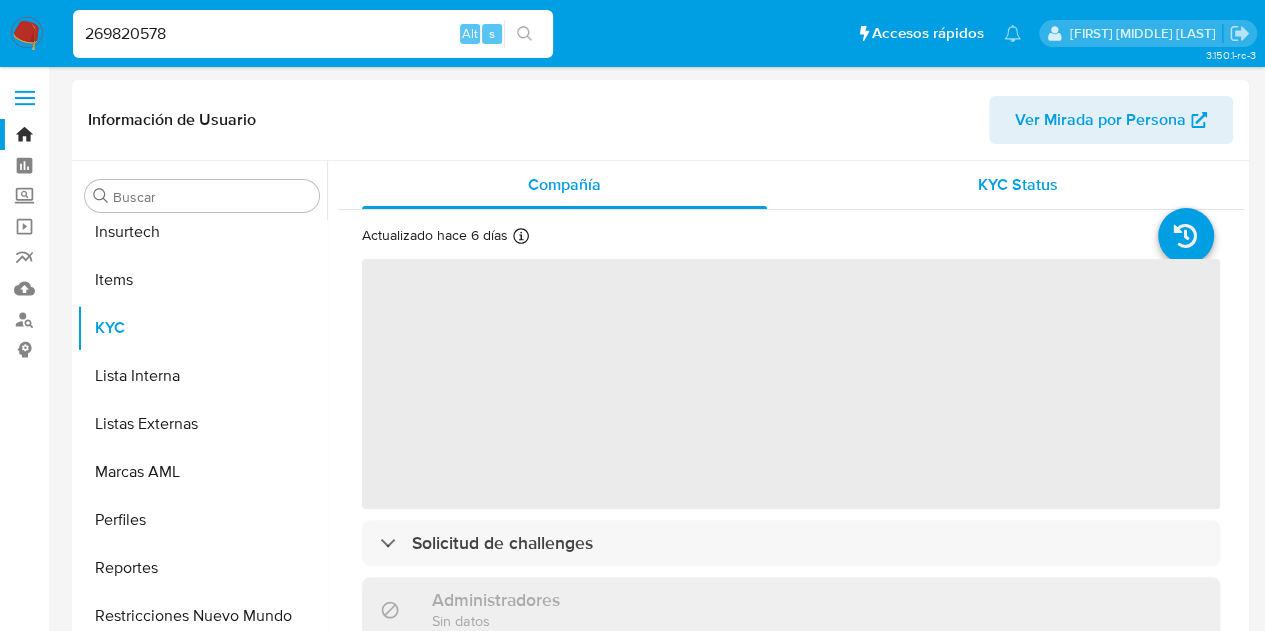 scroll, scrollTop: 845, scrollLeft: 0, axis: vertical 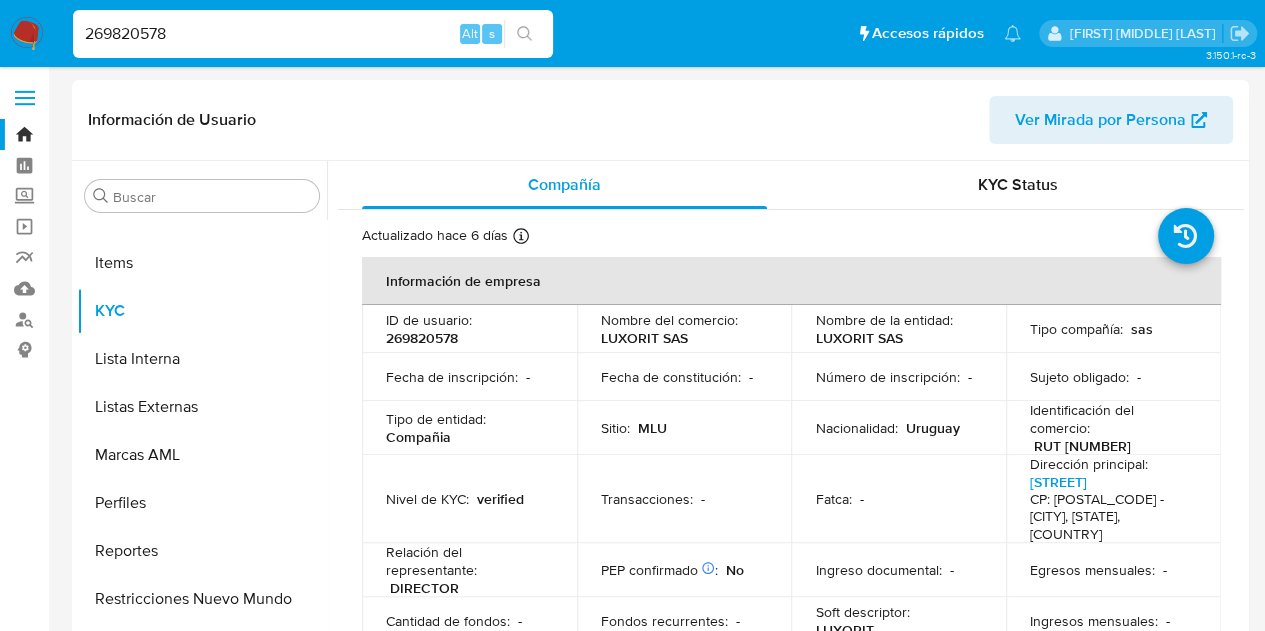 select on "10" 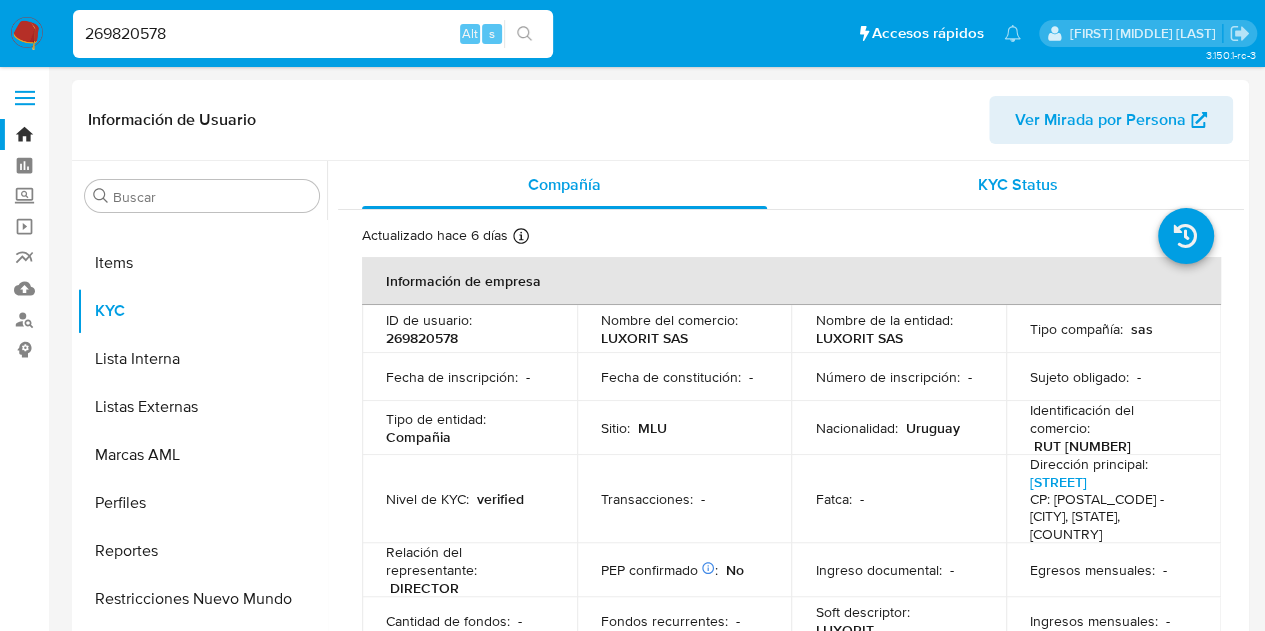 click on "KYC Status" at bounding box center (1017, 185) 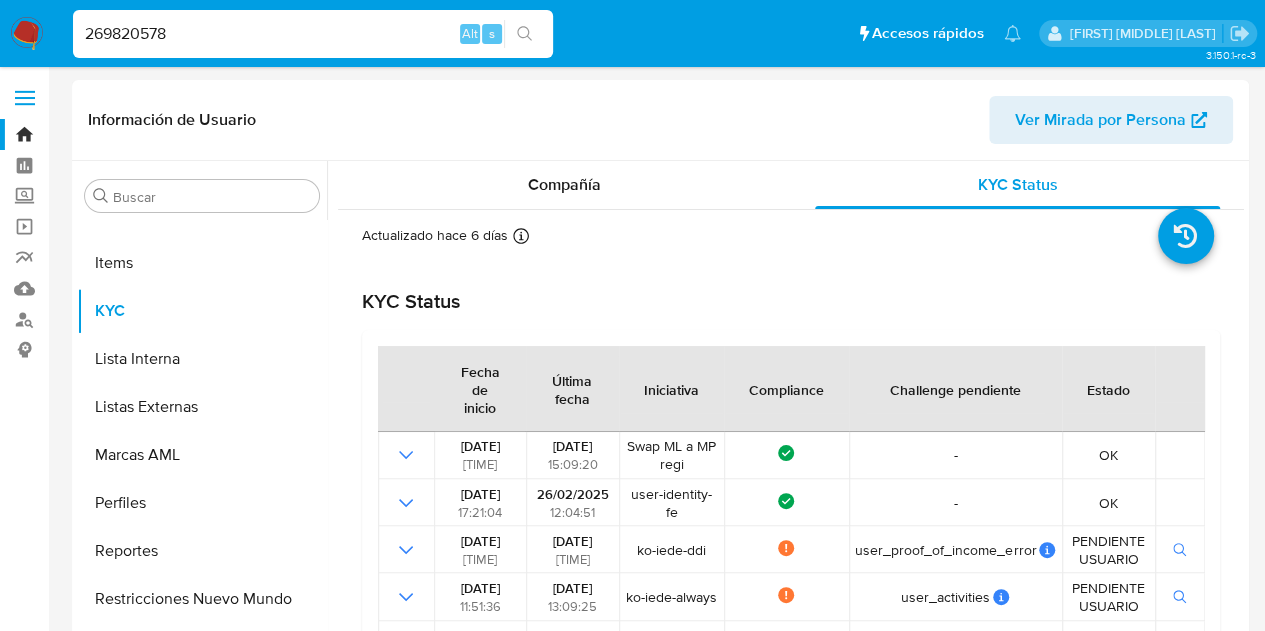 click on "269820578" at bounding box center [313, 34] 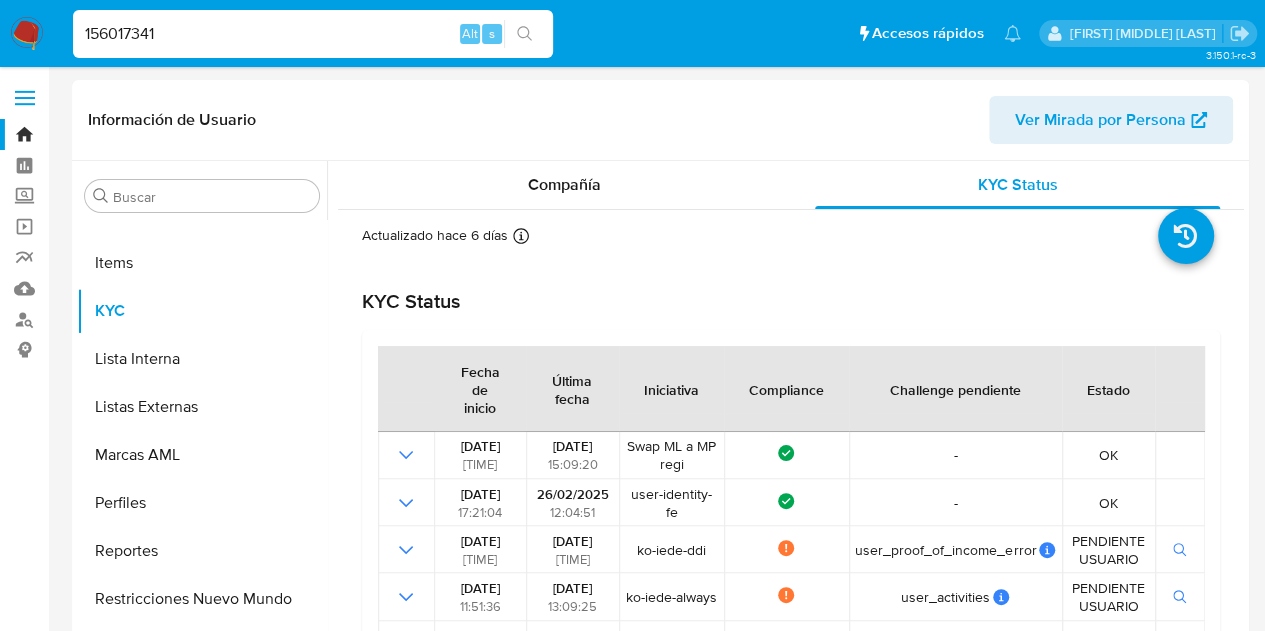 type on "156017341" 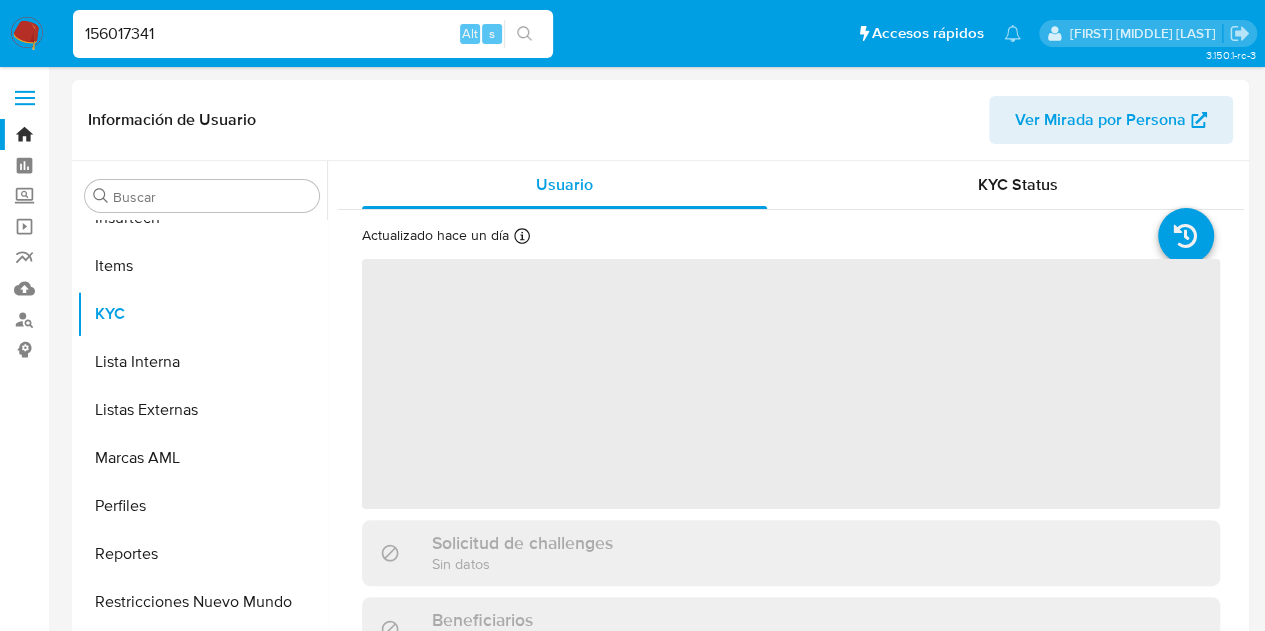 scroll, scrollTop: 845, scrollLeft: 0, axis: vertical 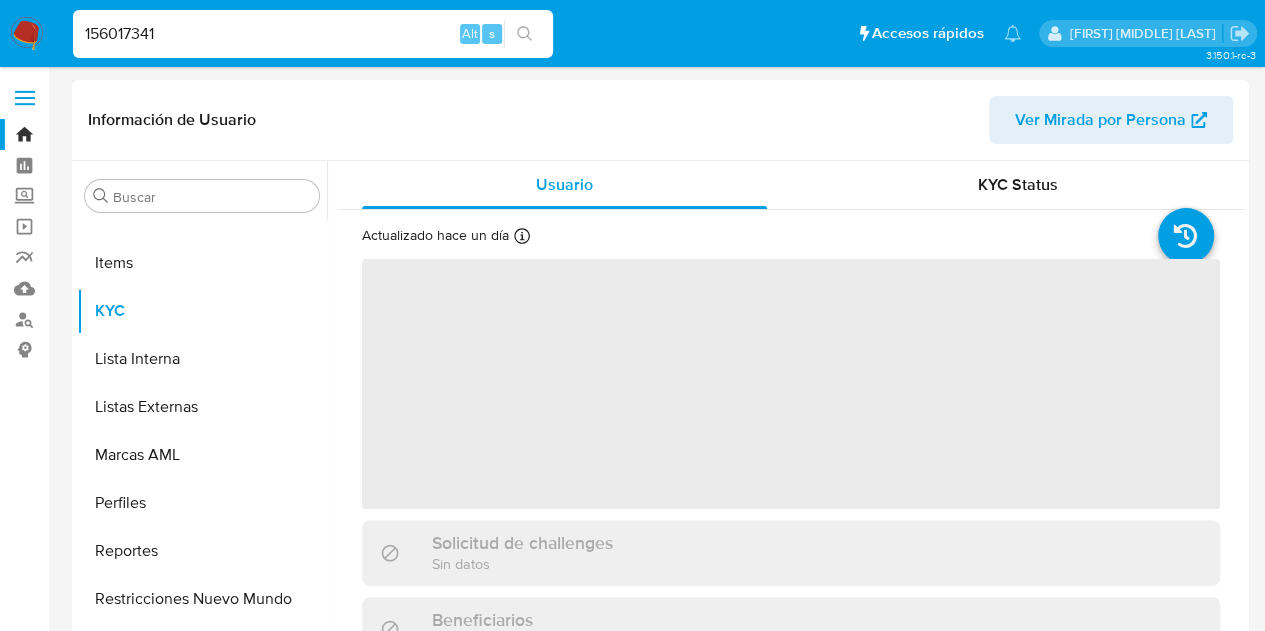 click on "Usuario KYC Status Actualizado hace un día Creado: [DATE] [TIME] Actualizado: [DATE] [TIME] ‌ Solicitud de challenges Sin datos Beneficiarios Sin datos Parientes Sin datos Situación Laboral Sin datos Datos Fiscales Impuestos Sin datos" at bounding box center [791, 712] 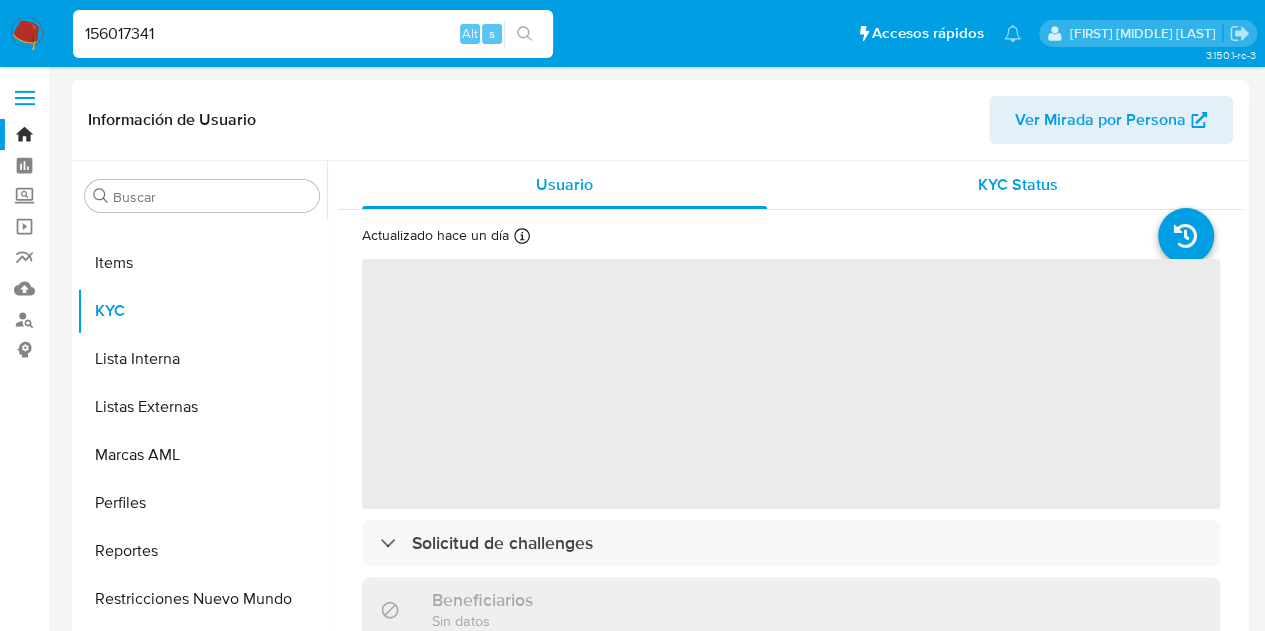 click on "KYC Status" at bounding box center [1018, 184] 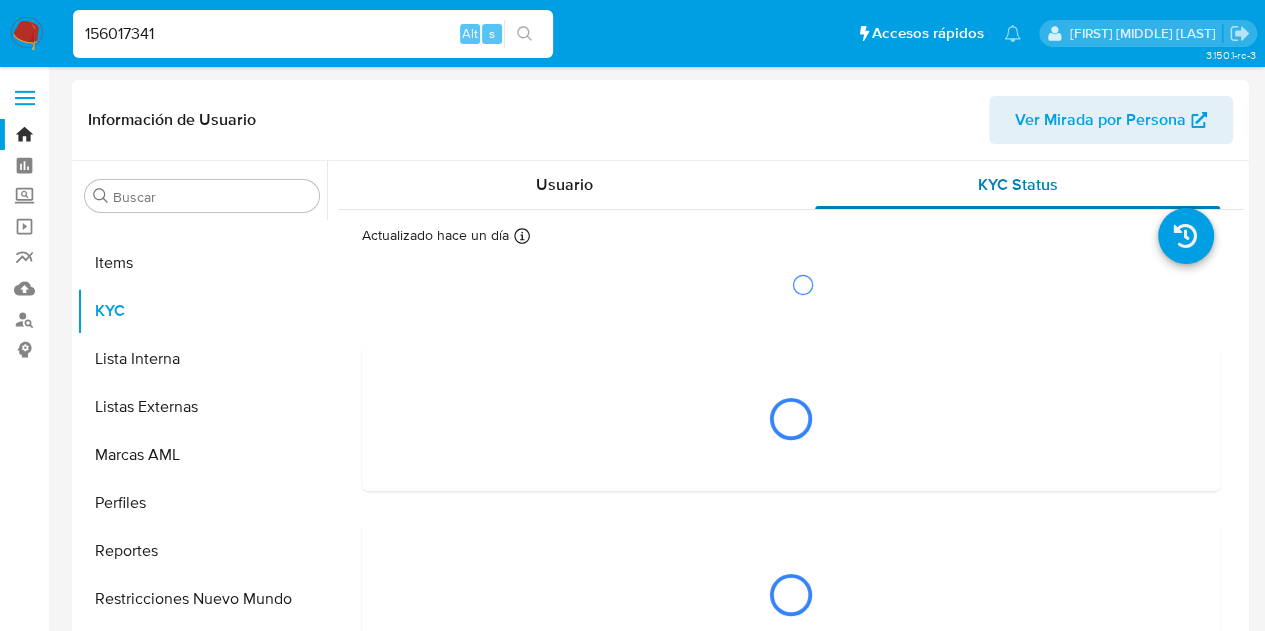 select on "10" 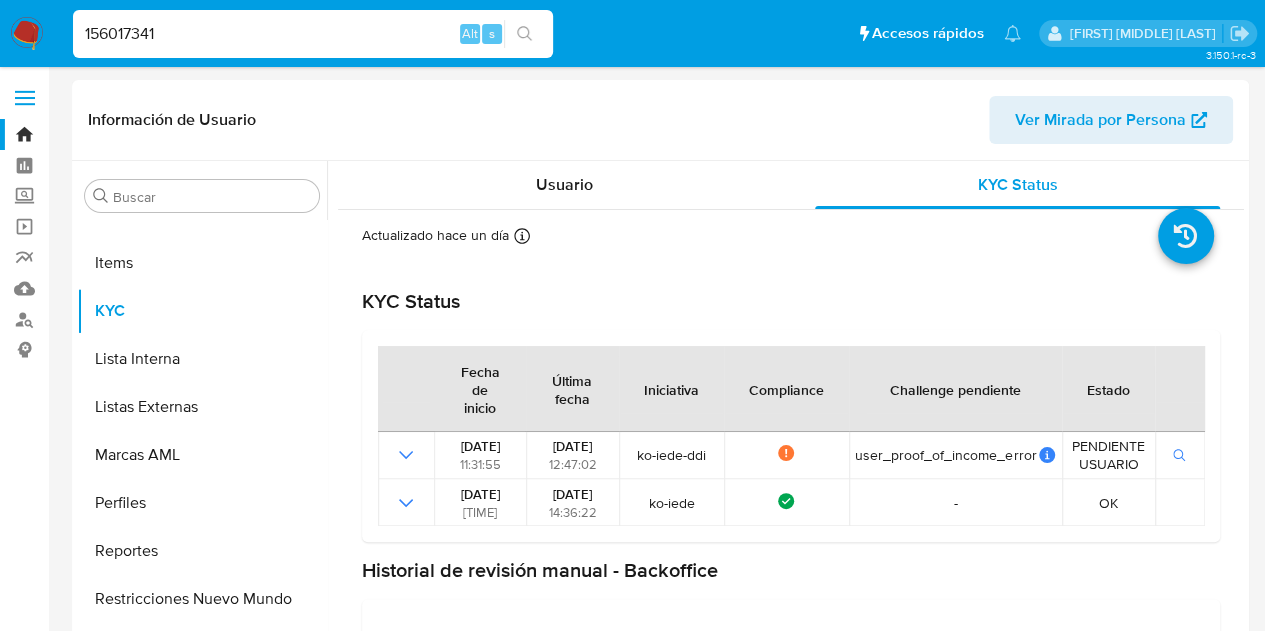 click on "156017341" at bounding box center (313, 34) 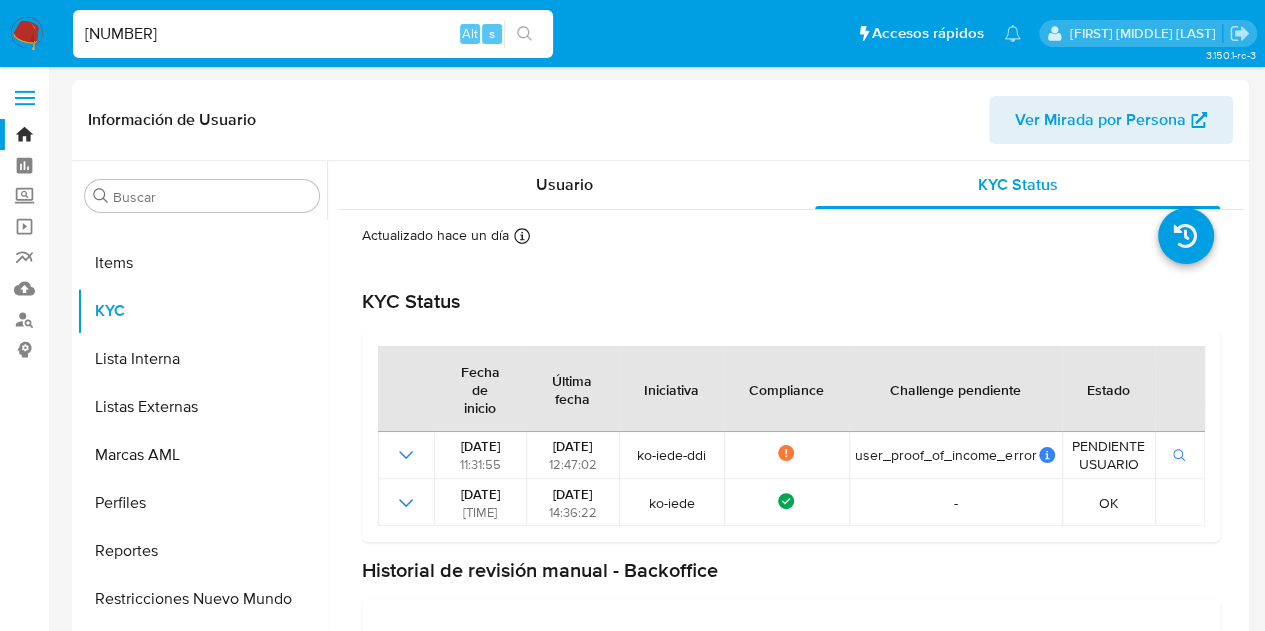 type on "[NUMBER]" 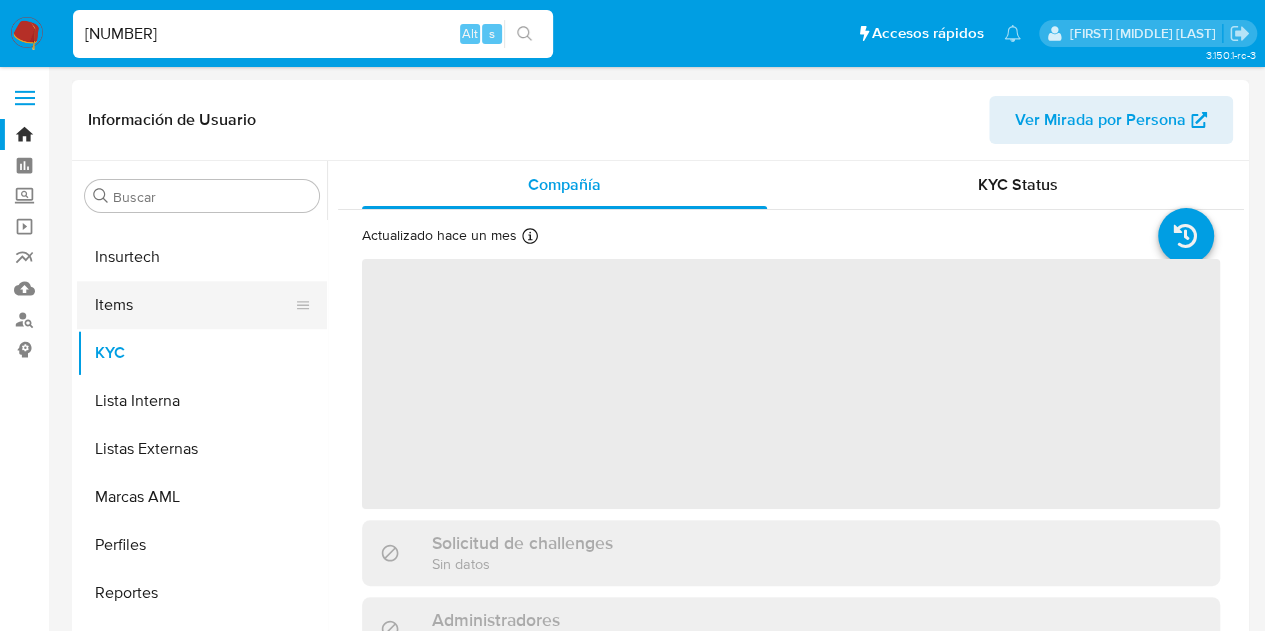 scroll, scrollTop: 845, scrollLeft: 0, axis: vertical 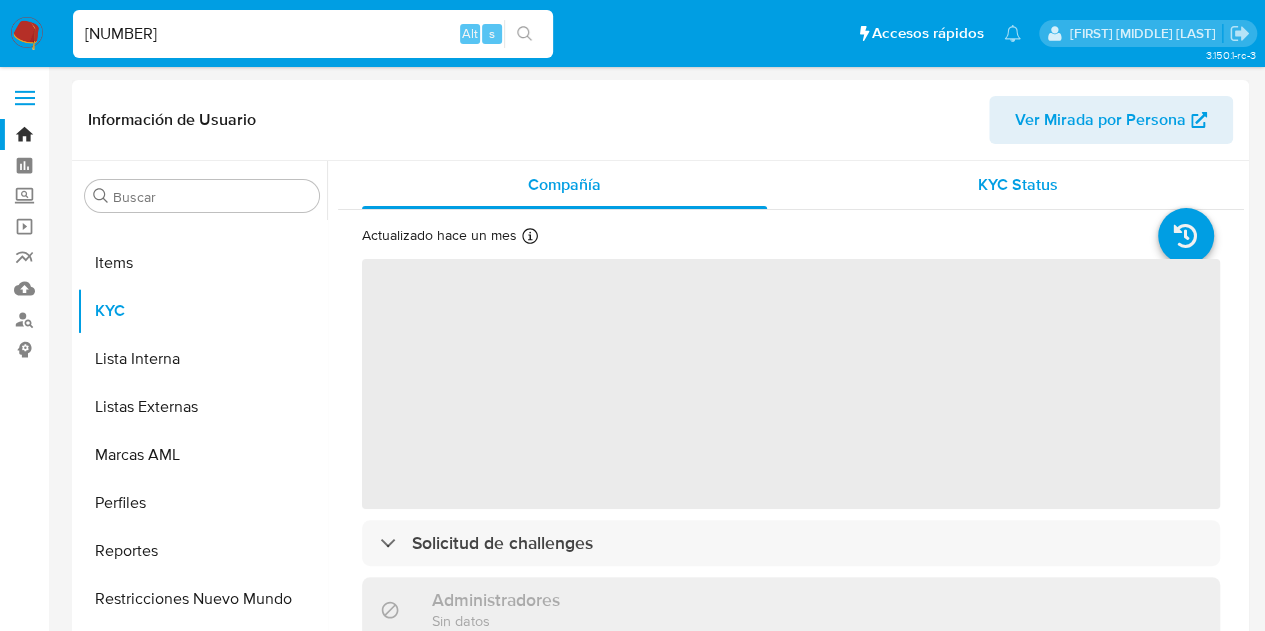 click on "KYC Status" at bounding box center [1018, 184] 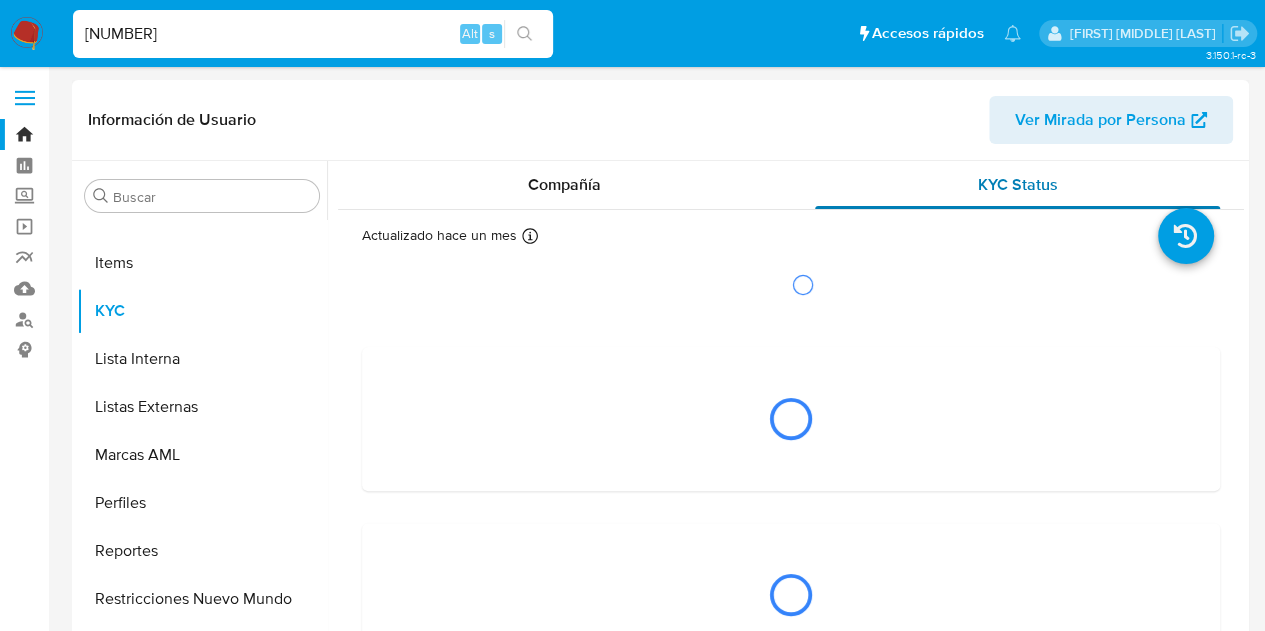 select on "10" 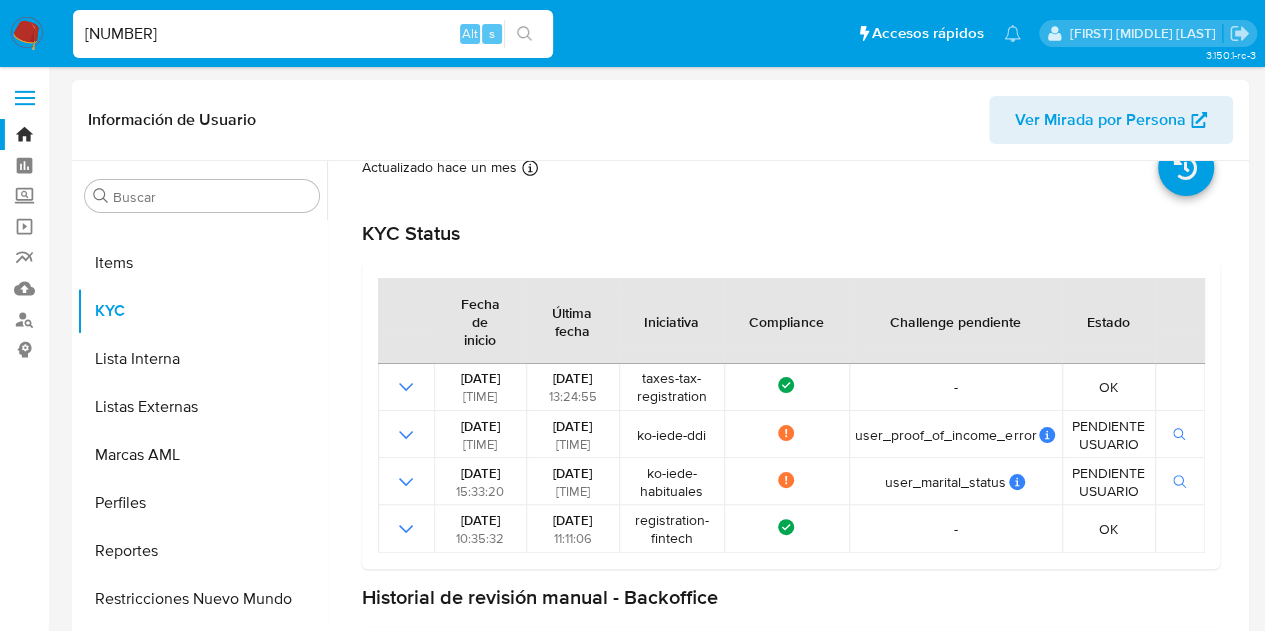scroll, scrollTop: 100, scrollLeft: 0, axis: vertical 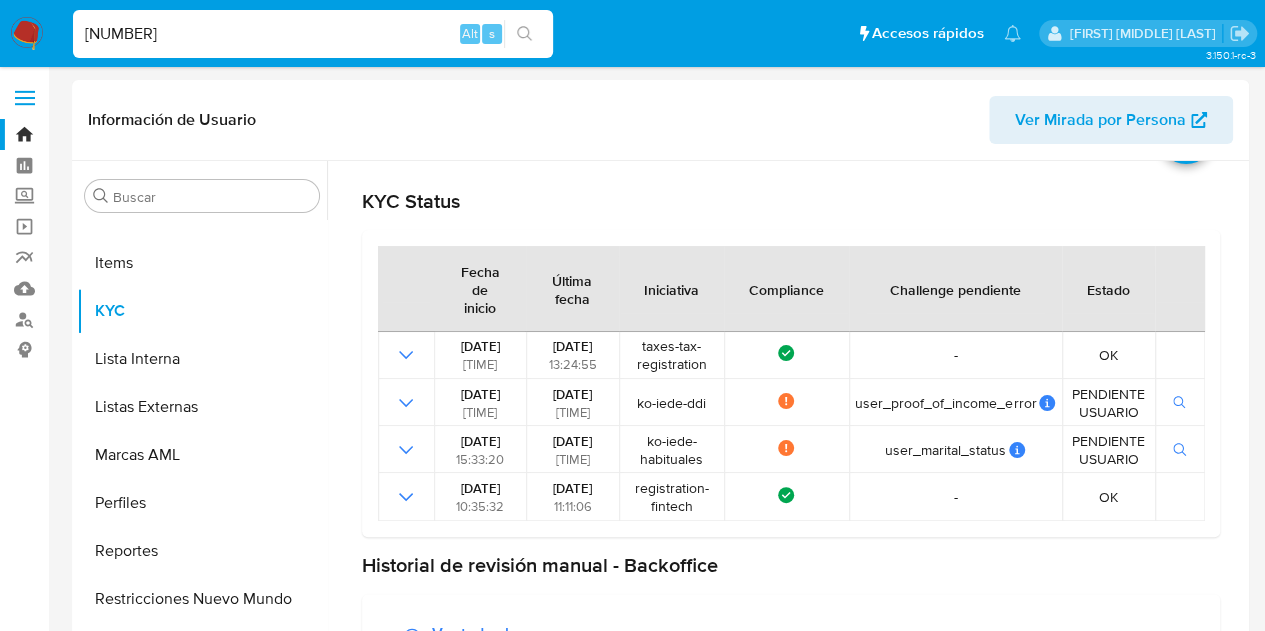 click on "[NUMBER]" at bounding box center [313, 34] 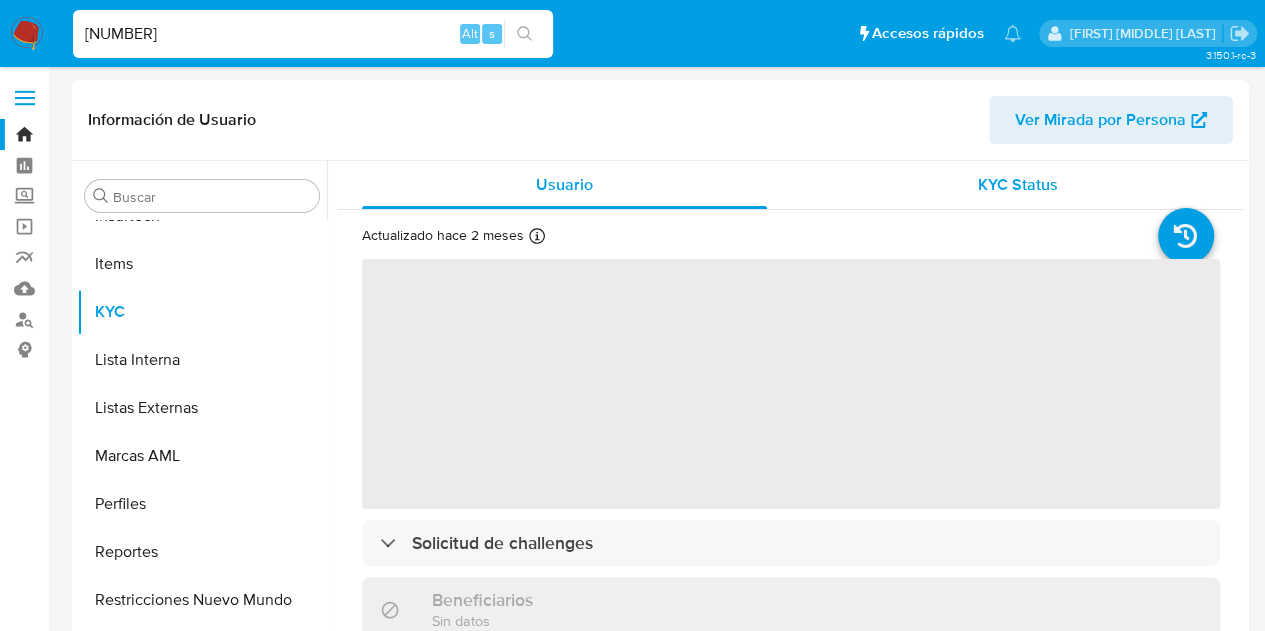 scroll, scrollTop: 845, scrollLeft: 0, axis: vertical 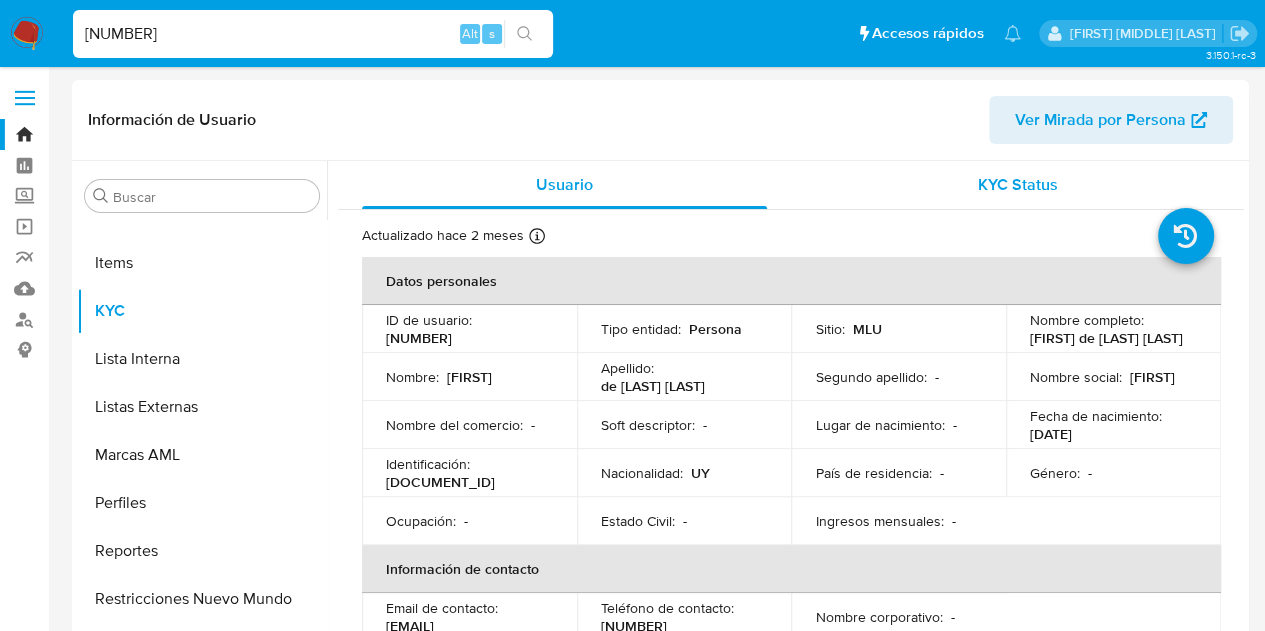 click on "KYC Status" at bounding box center (1017, 185) 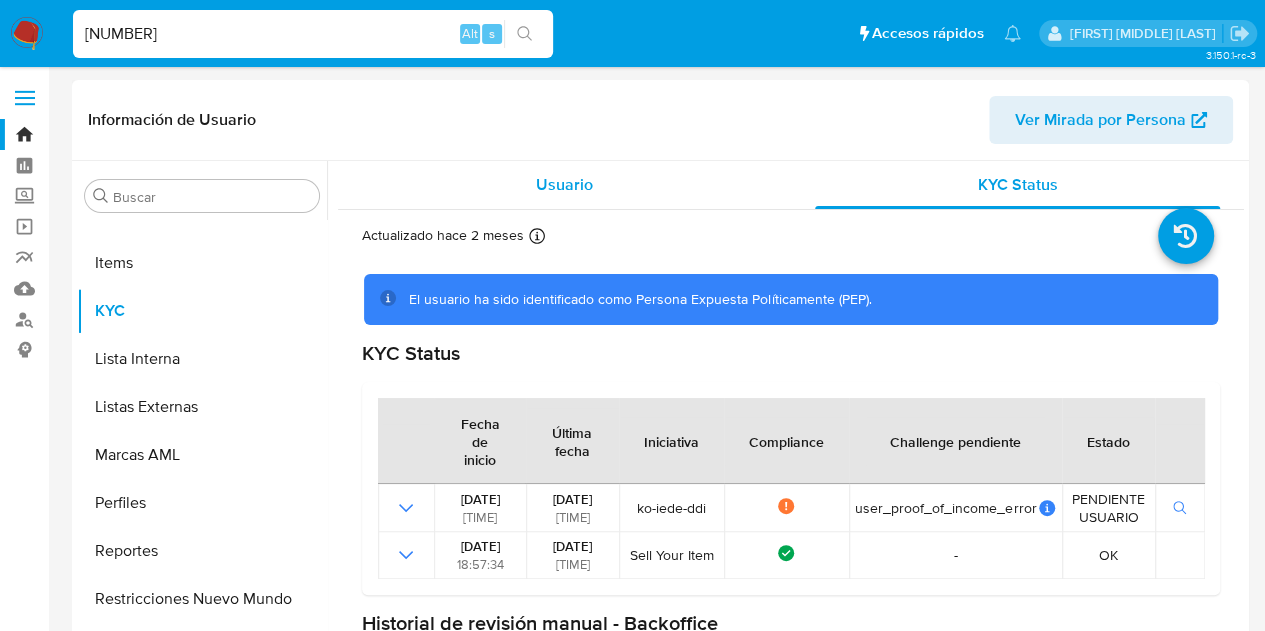 click on "Usuario" at bounding box center [564, 185] 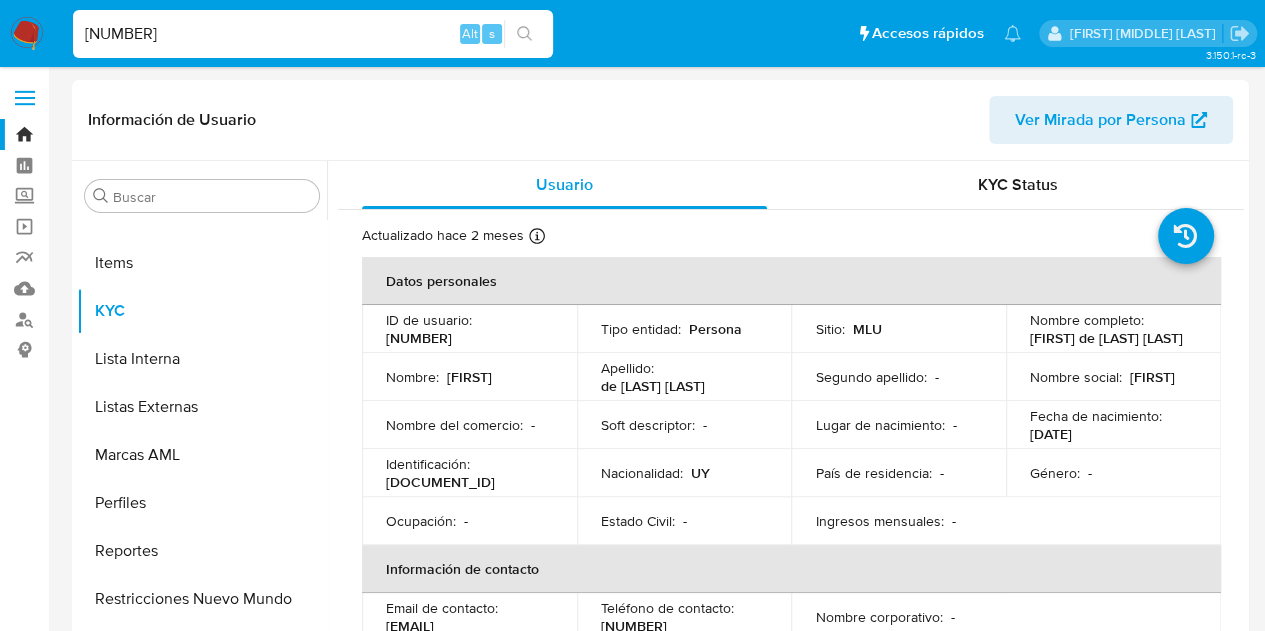 click on "[NUMBER]" at bounding box center [313, 34] 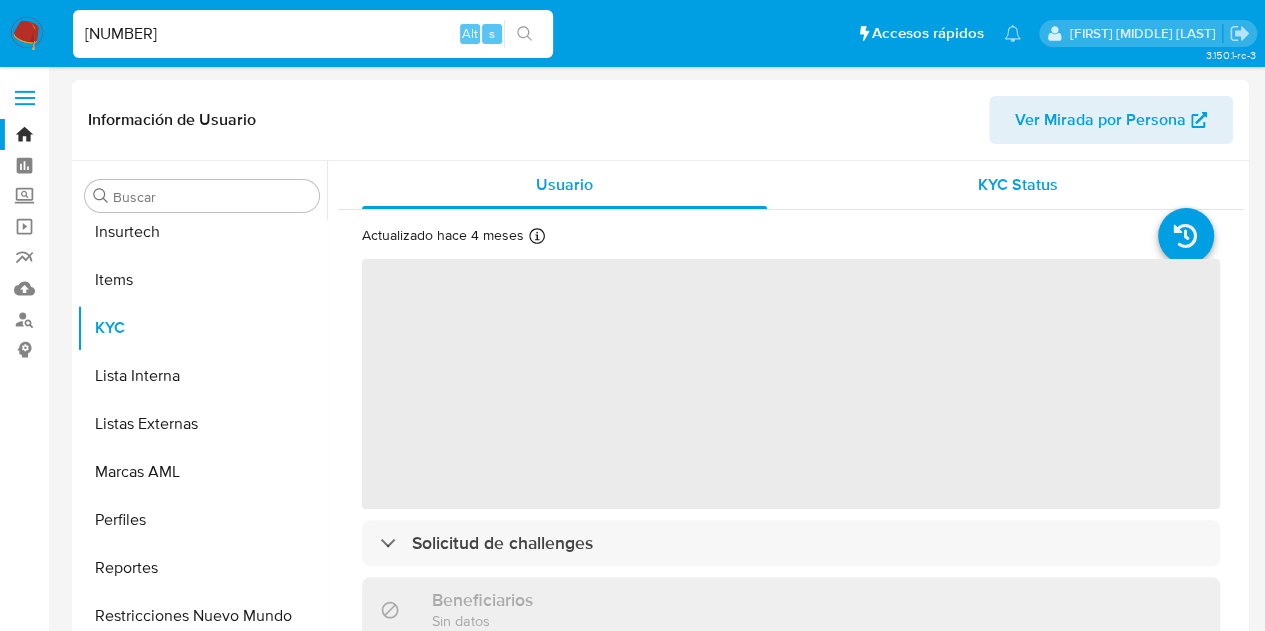 scroll, scrollTop: 845, scrollLeft: 0, axis: vertical 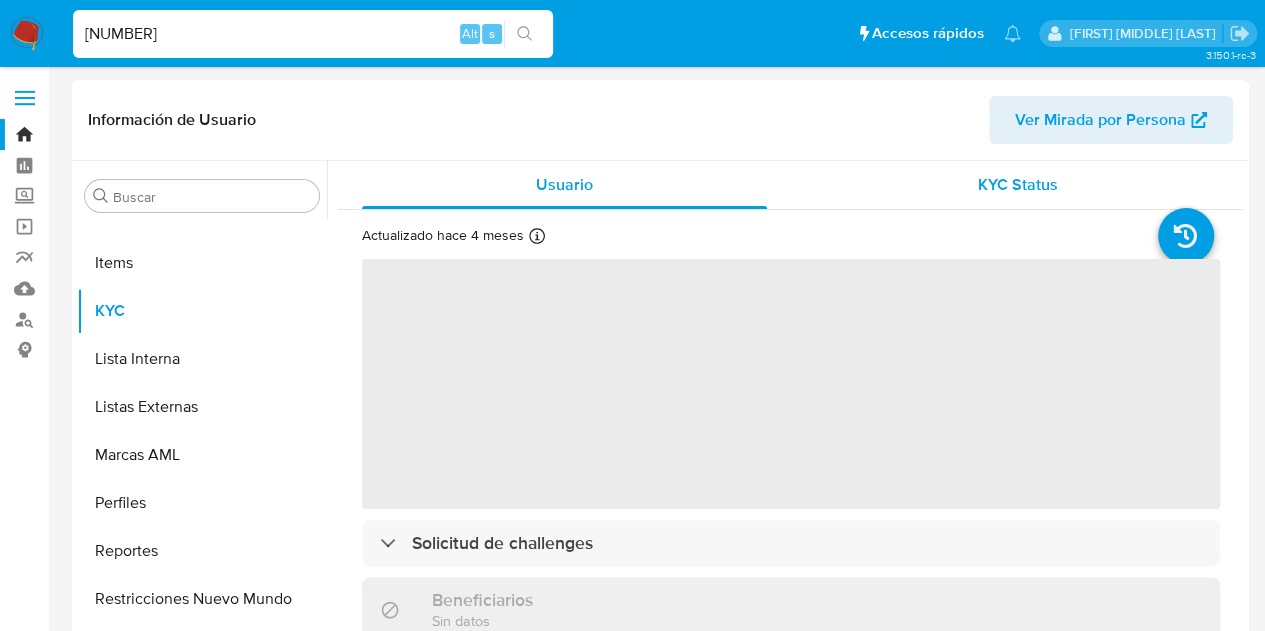 click on "KYC Status" at bounding box center (1017, 185) 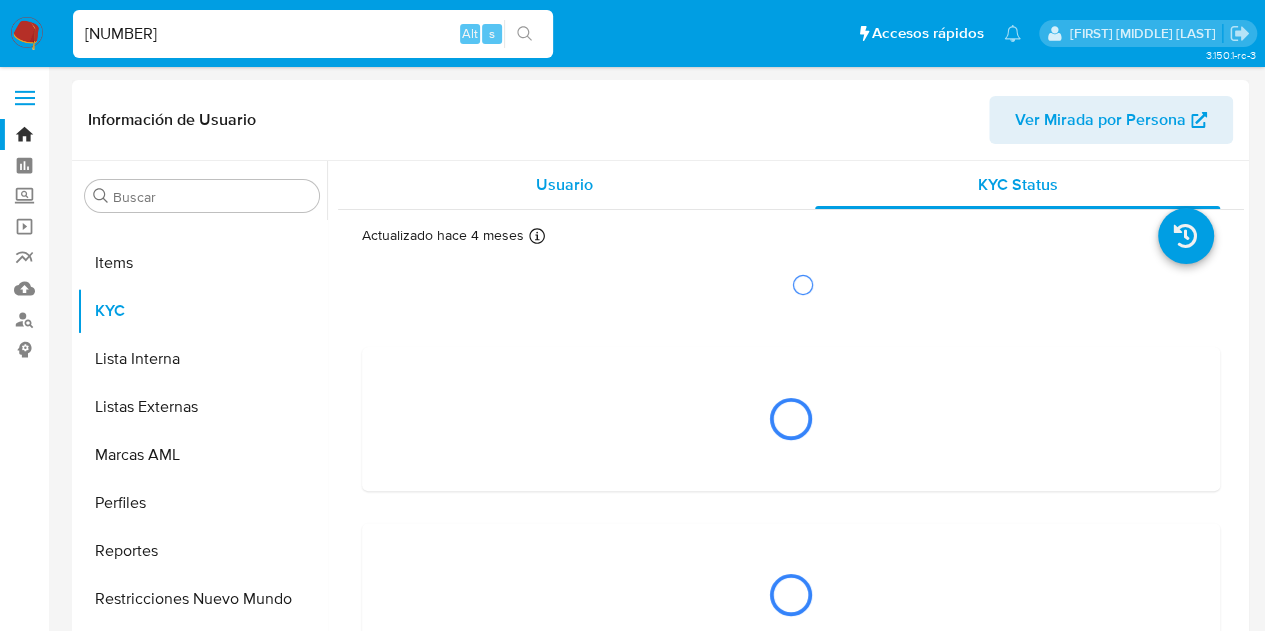 select on "10" 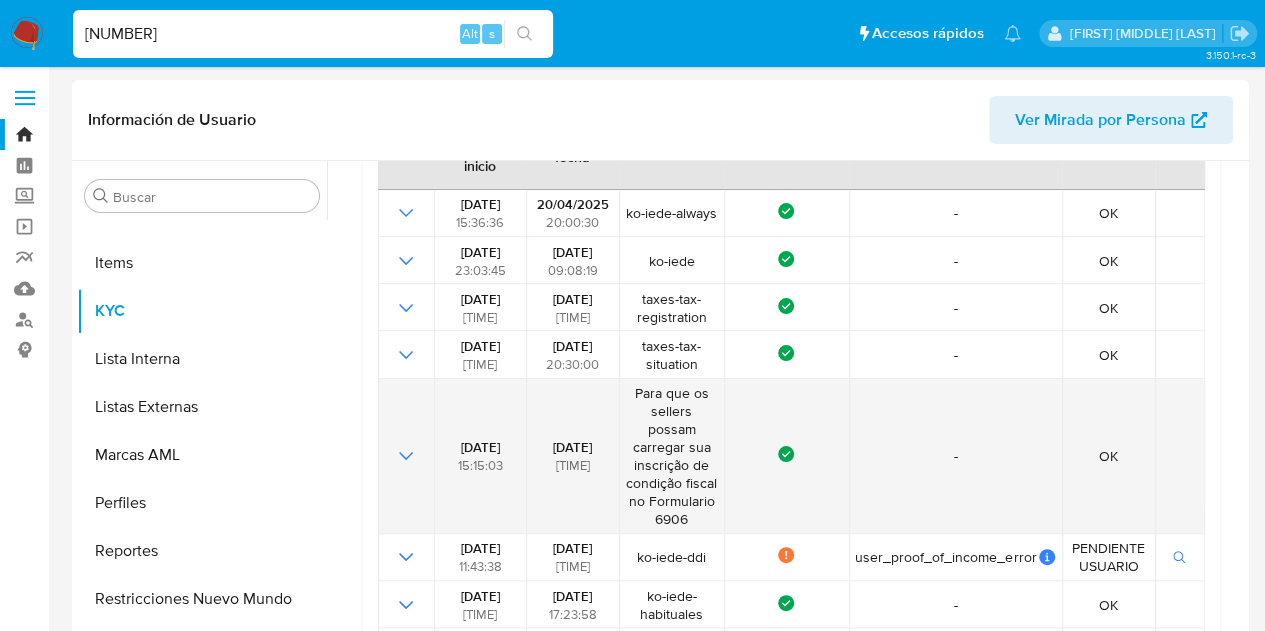 scroll, scrollTop: 300, scrollLeft: 0, axis: vertical 